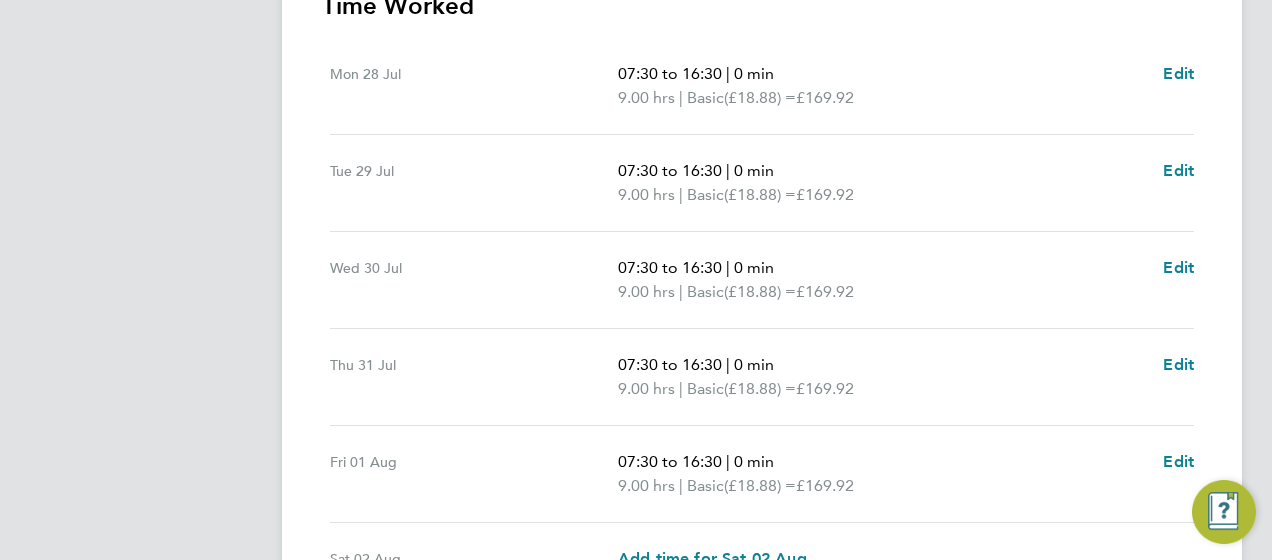 scroll, scrollTop: 881, scrollLeft: 0, axis: vertical 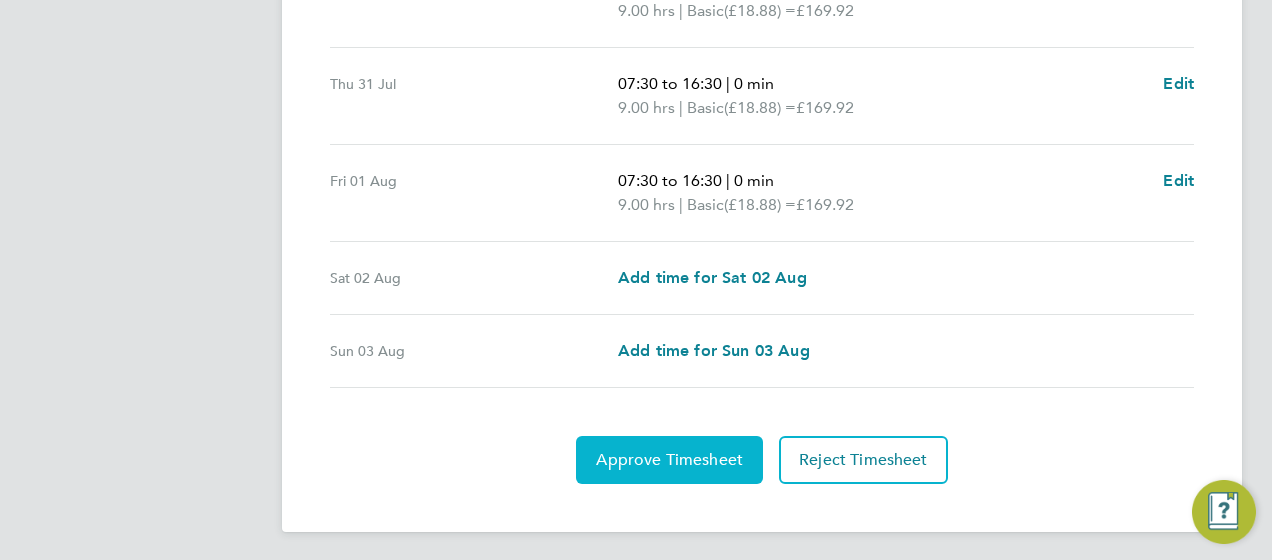 click on "Approve Timesheet" 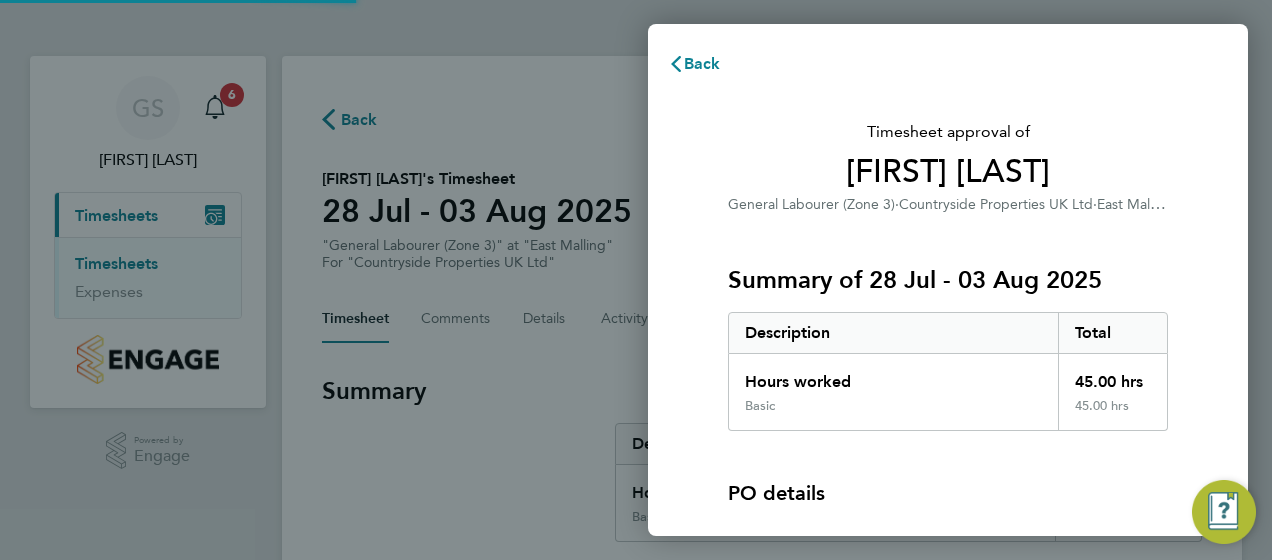 scroll, scrollTop: 0, scrollLeft: 0, axis: both 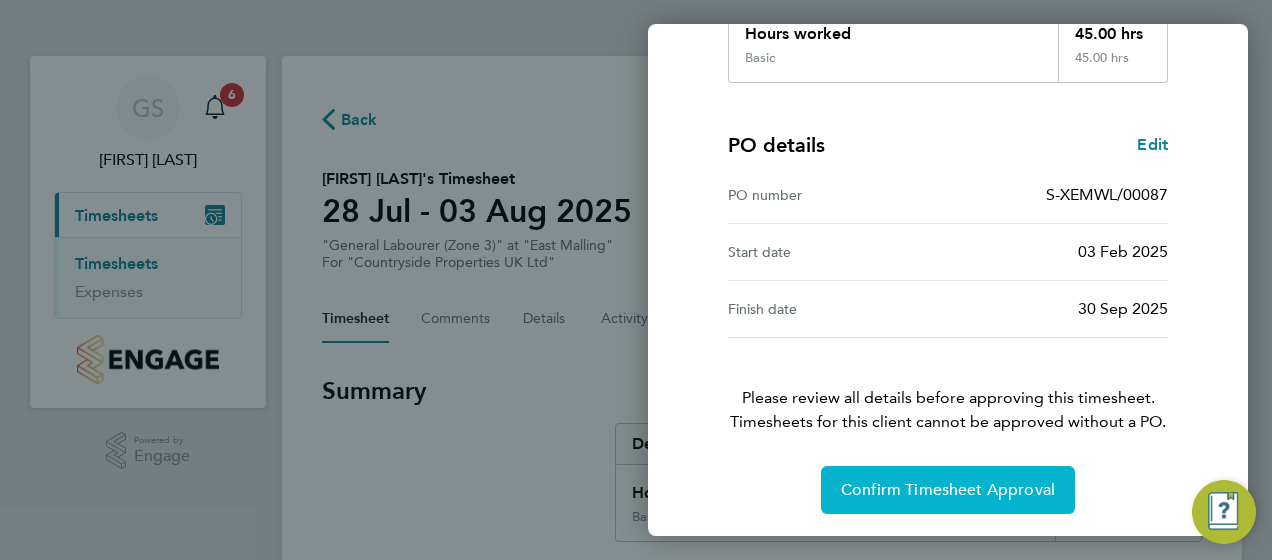 click on "Confirm Timesheet Approval" 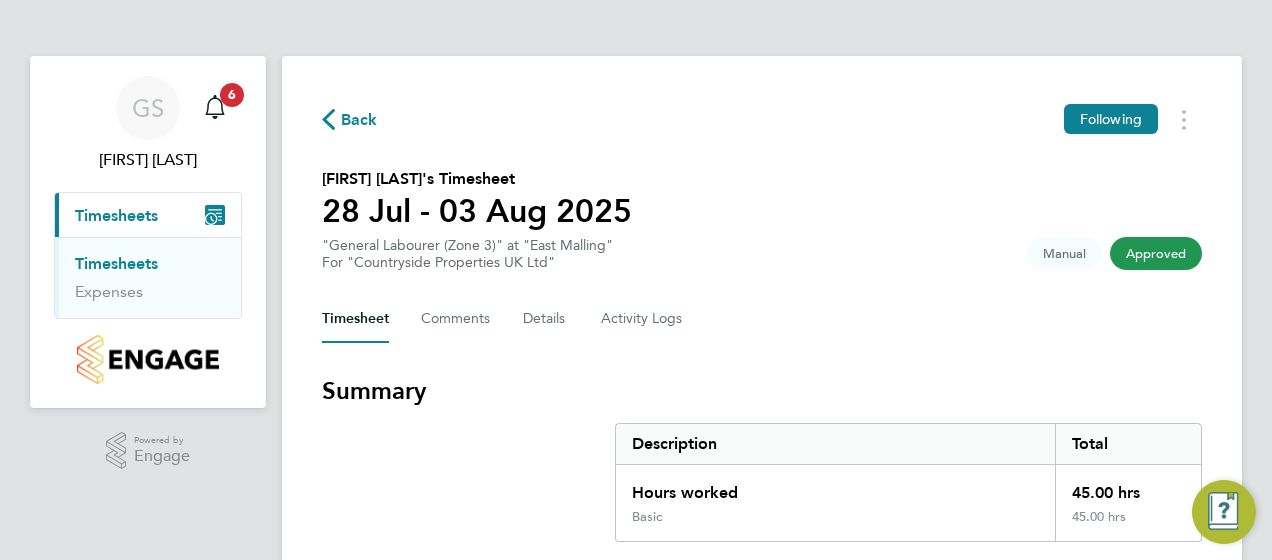 click on "Back" 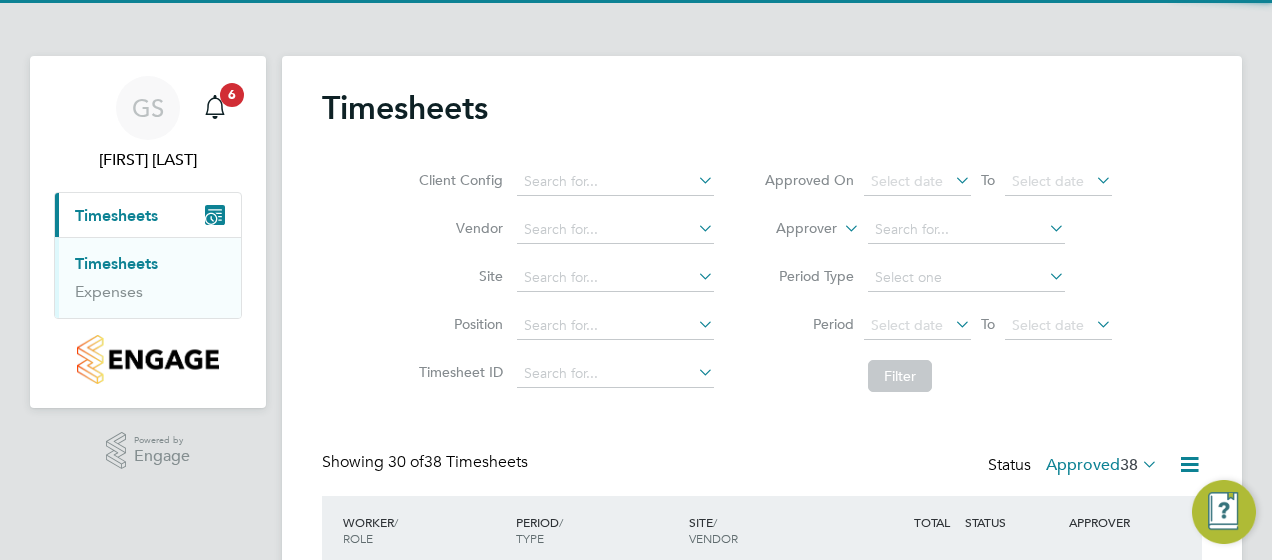 scroll, scrollTop: 10, scrollLeft: 10, axis: both 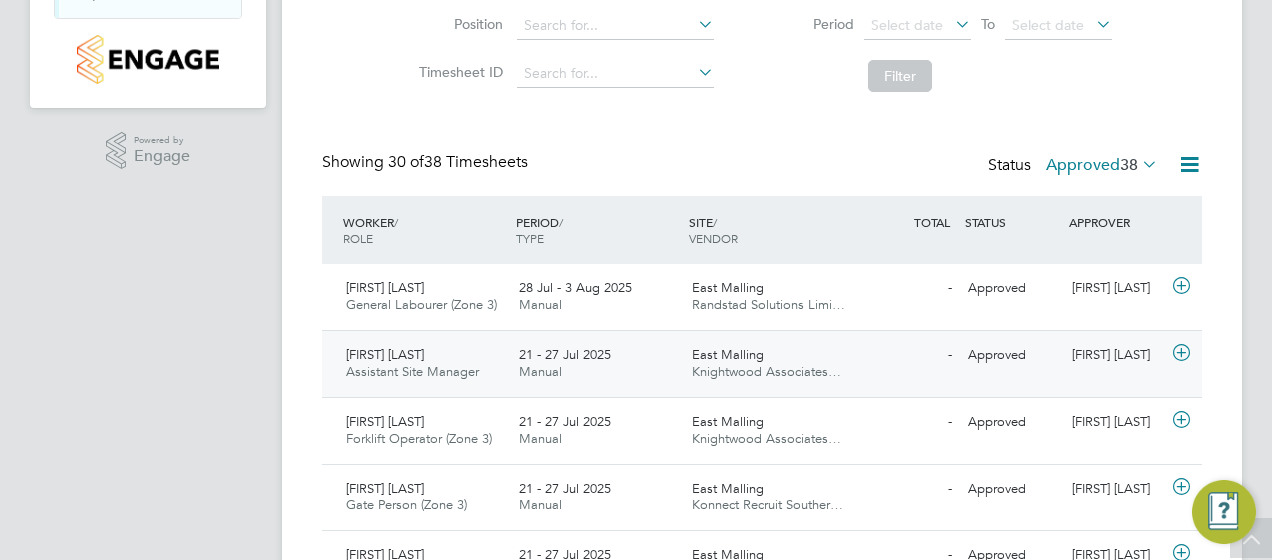 click on "[FIRST] [LAST]" 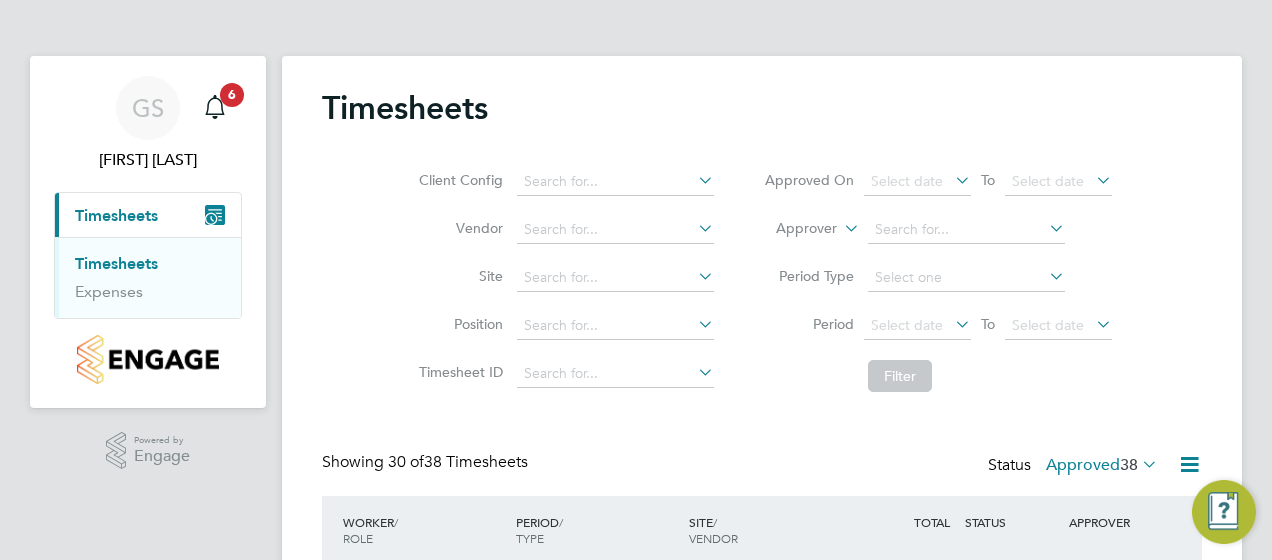 click on "GS   [FIRST] [LAST]   Notifications
6   Applications:   Current page:   Timesheets
Timesheets   Expenses" at bounding box center (148, 232) 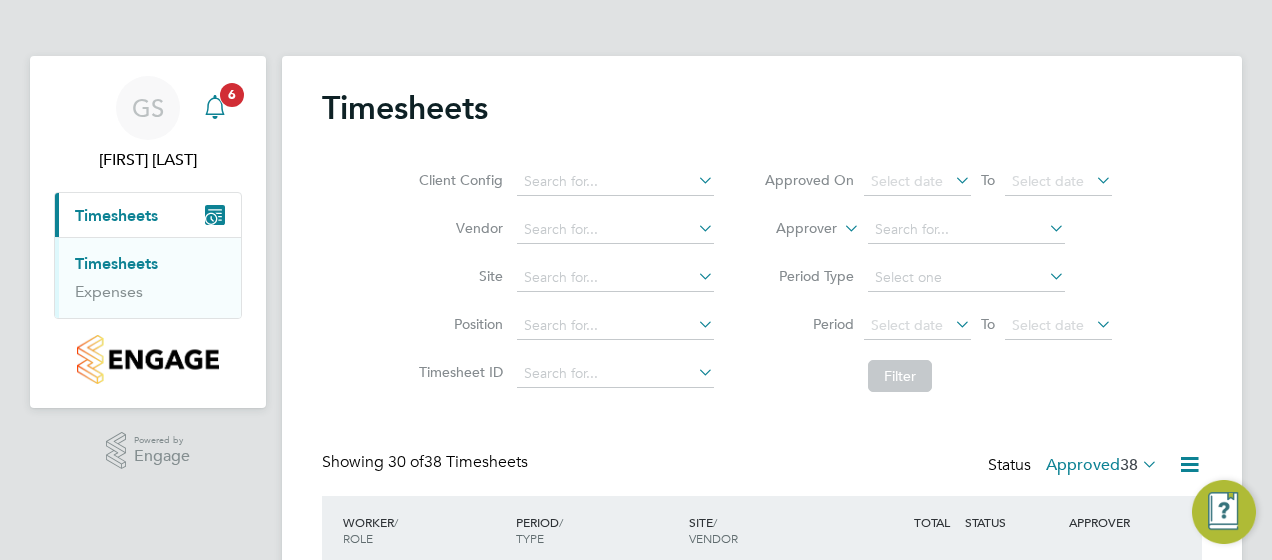 click 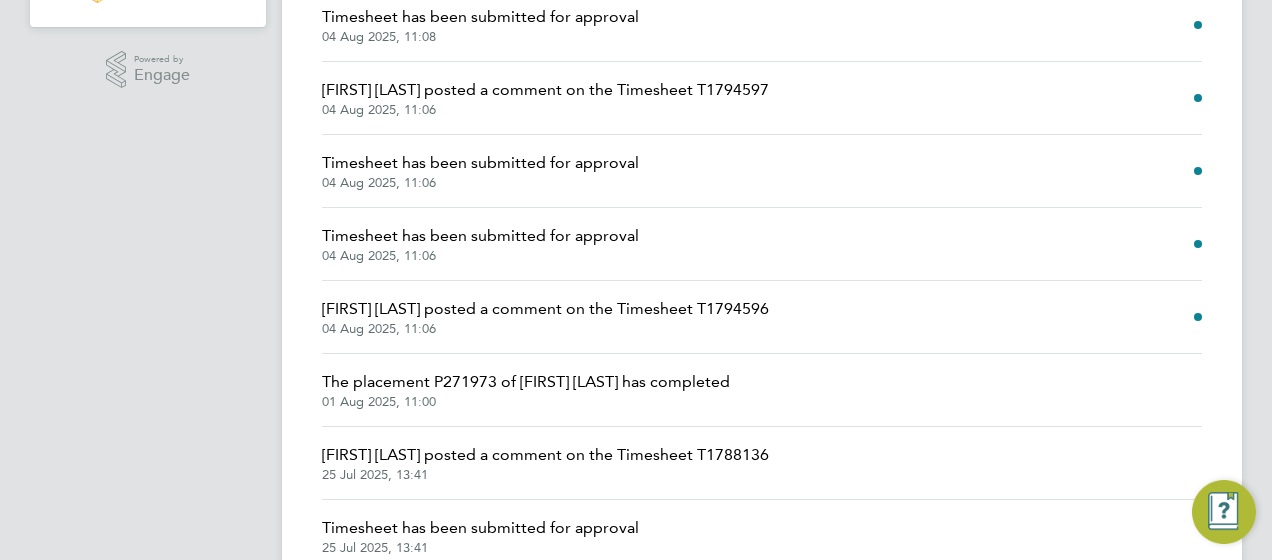 click on "Timesheet  has been submitted for approval" 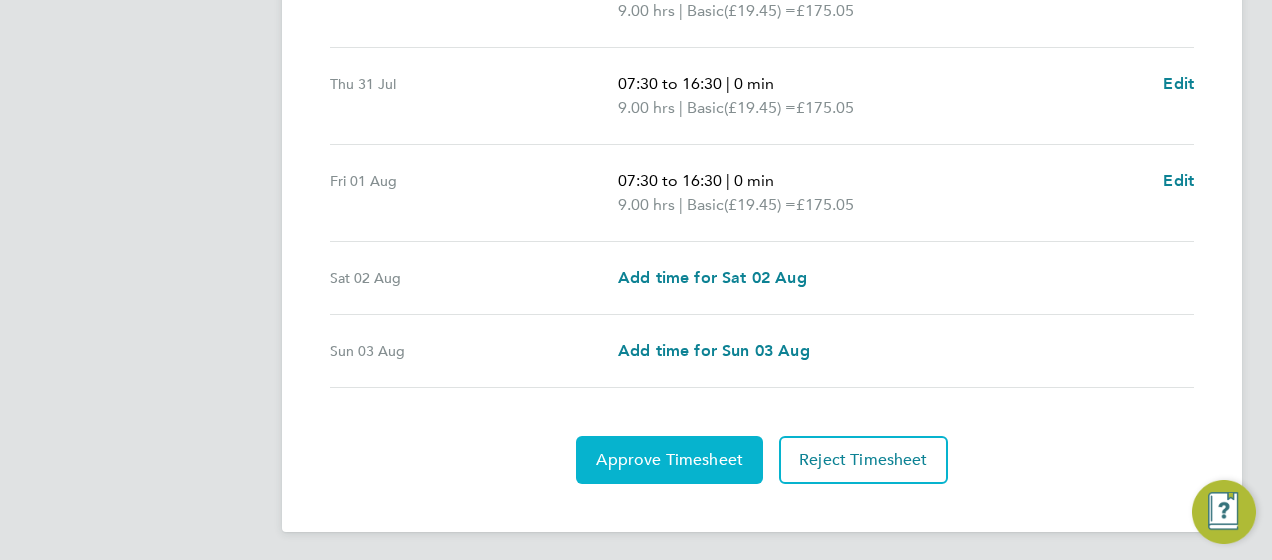 click on "Approve Timesheet" 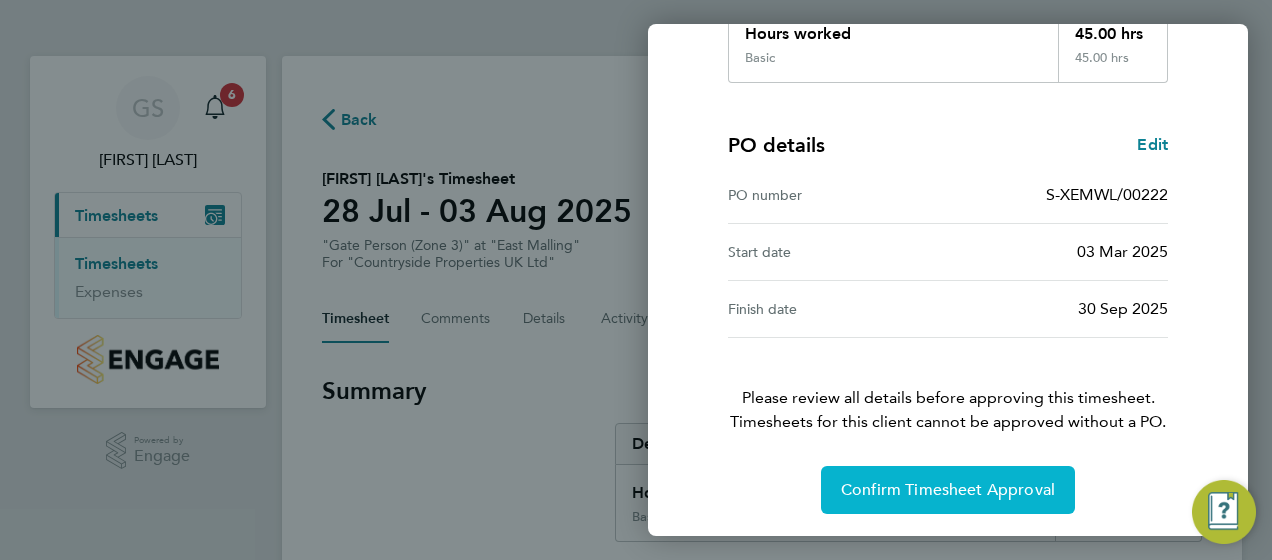 click on "Confirm Timesheet Approval" 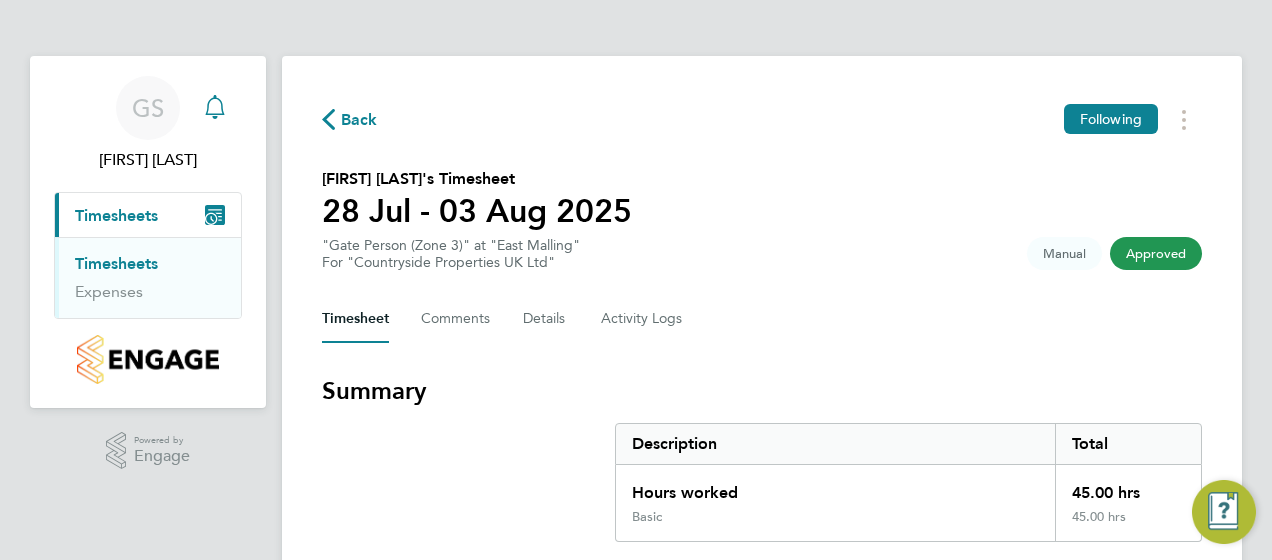 click 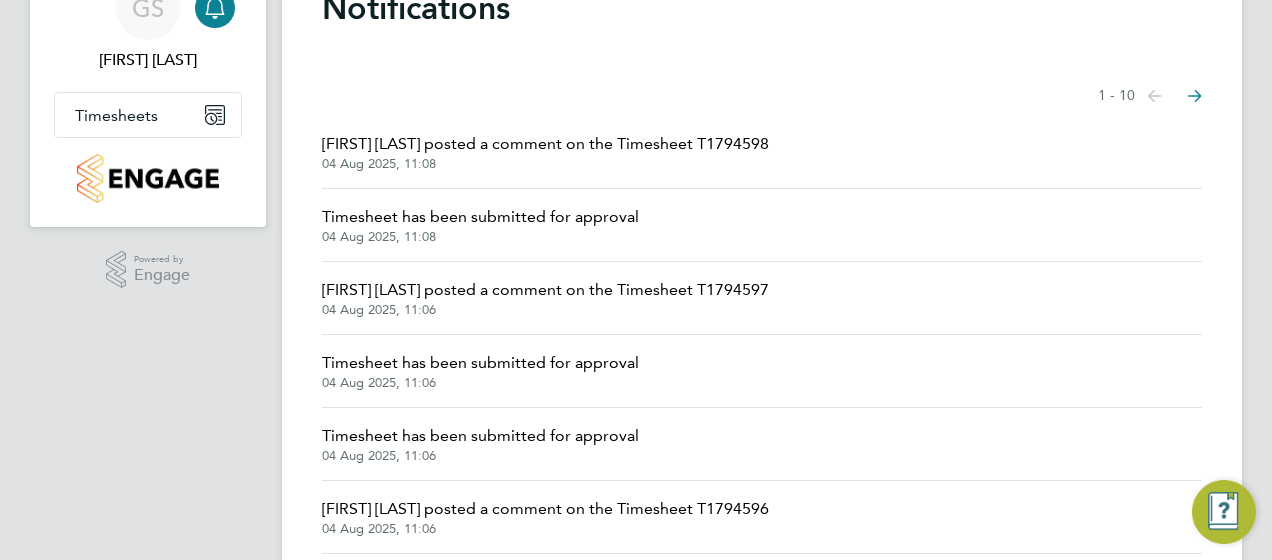 click on "Timesheet  has been submitted for approval" 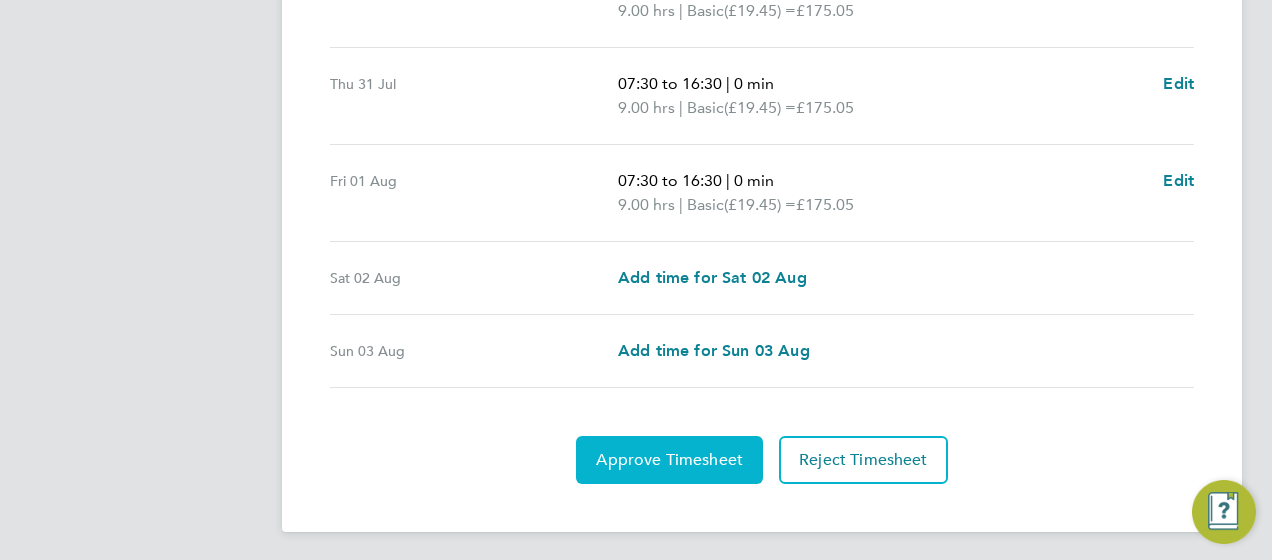 click on "Approve Timesheet" 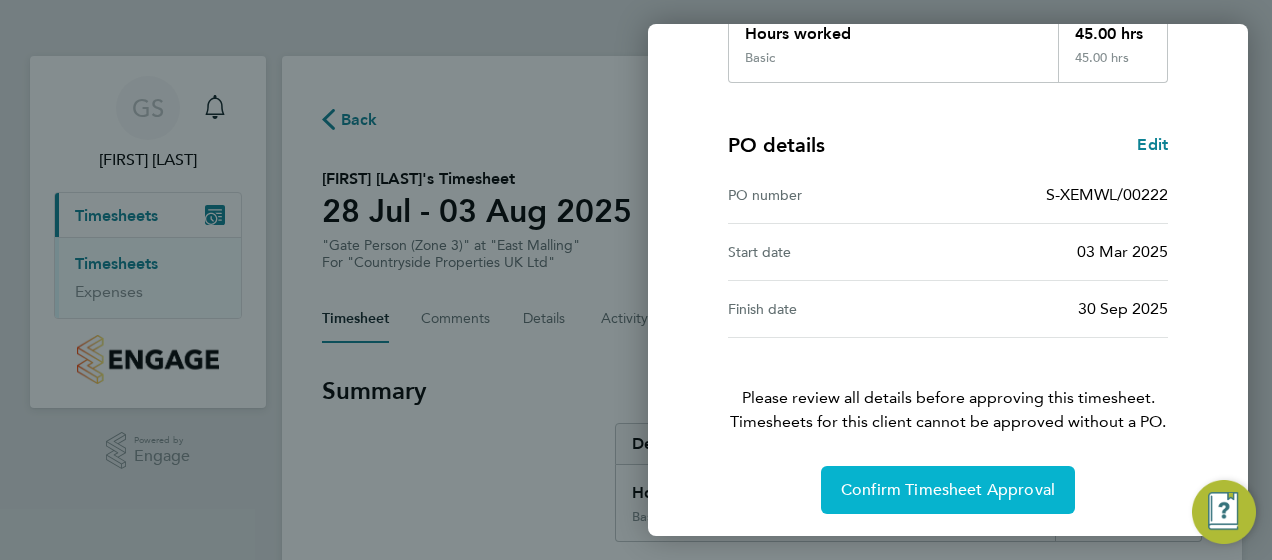 click on "Confirm Timesheet Approval" 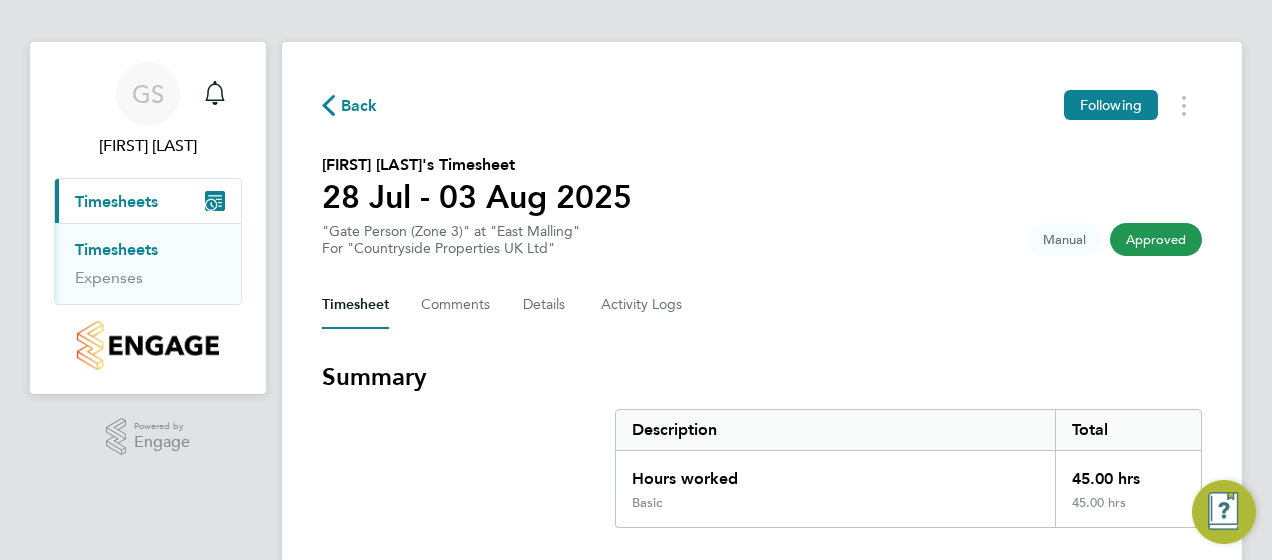 scroll, scrollTop: 0, scrollLeft: 0, axis: both 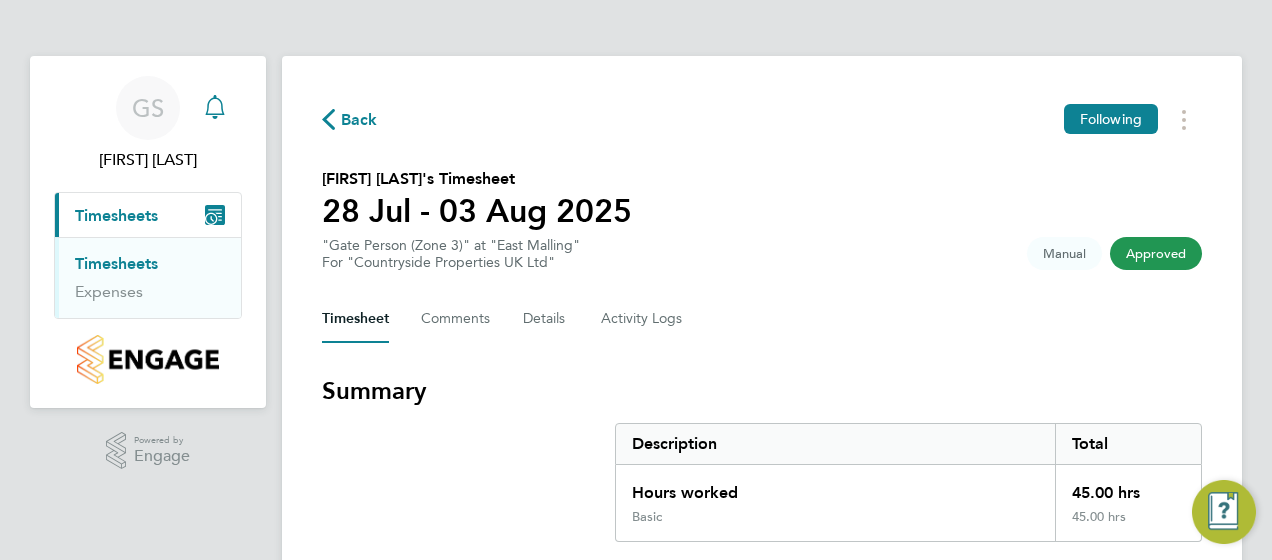 click 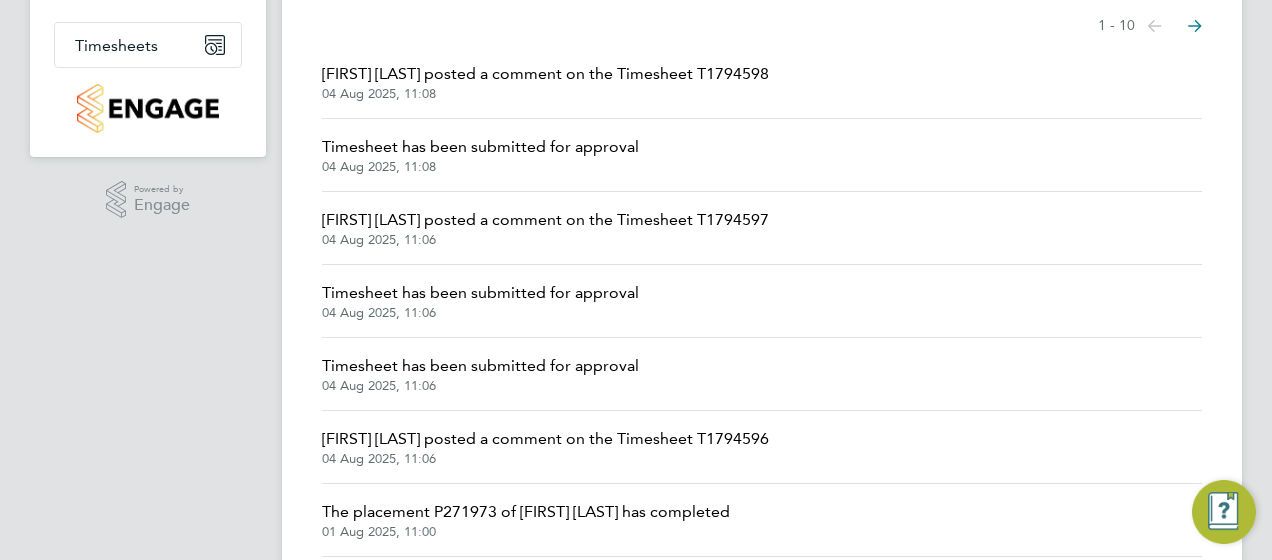 scroll, scrollTop: 200, scrollLeft: 0, axis: vertical 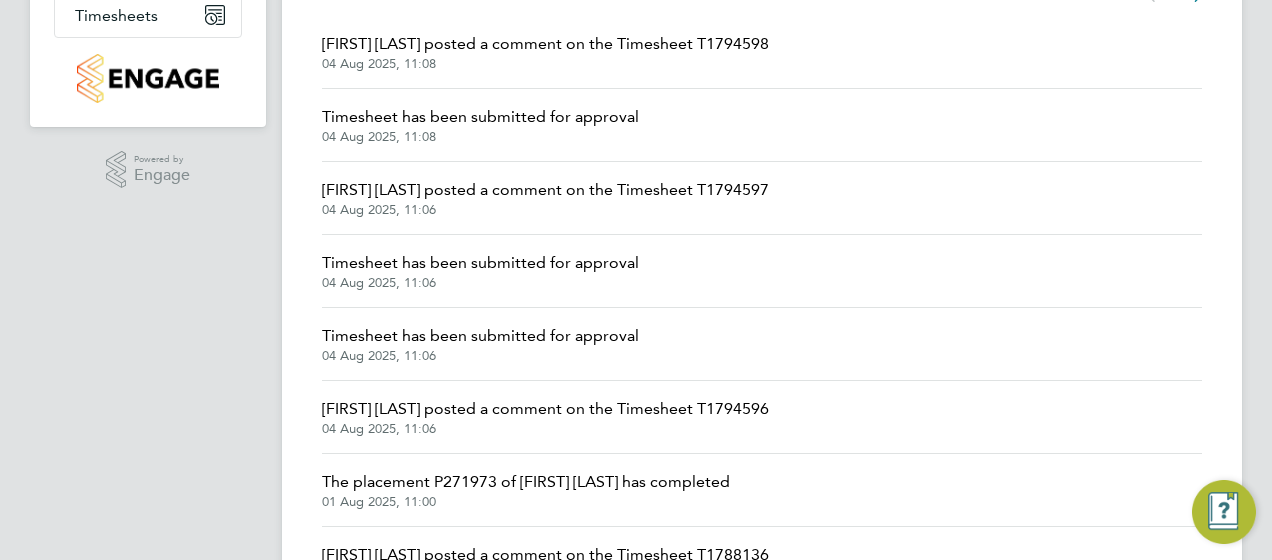 click on "04 Aug 2025, 11:06" 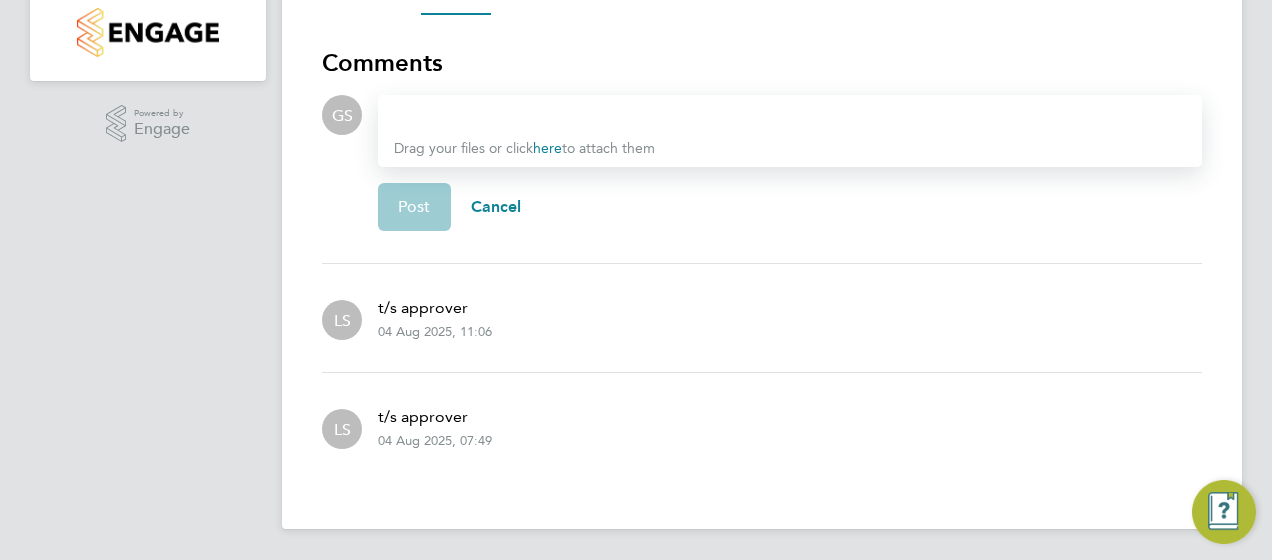 scroll, scrollTop: 0, scrollLeft: 0, axis: both 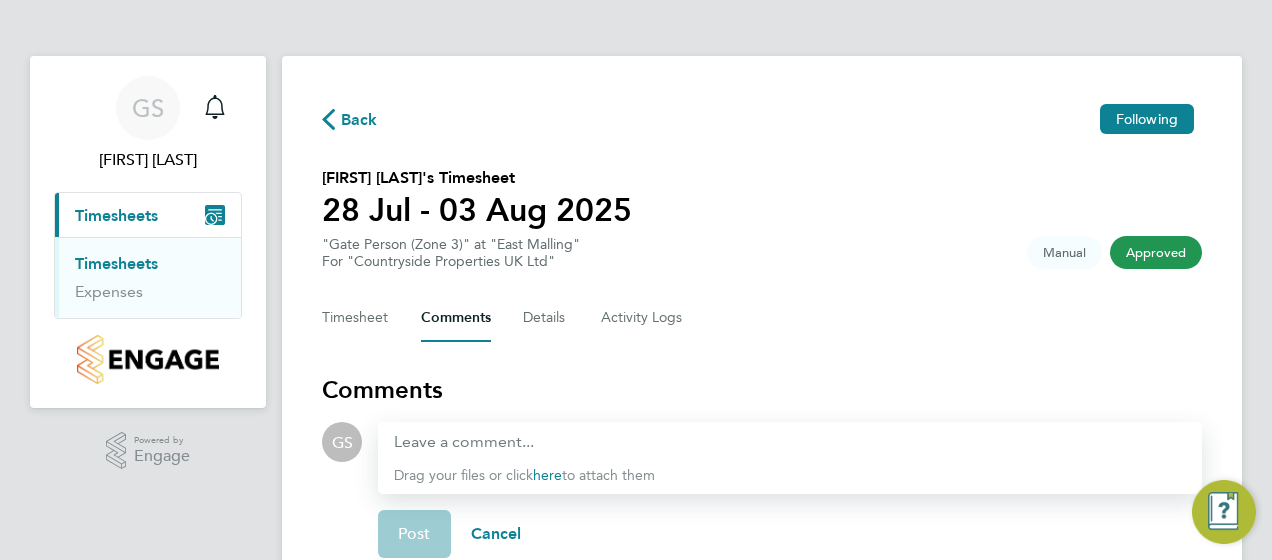 click on "Back  Following   [FIRST] [LAST]'s Timesheet   28 Jul - 03 Aug 2025   "Gate Person (Zone 3)" at "East Malling"  For "Countryside Properties UK Ltd"  Approved   Manual   Timesheet   Comments   Details   Activity Logs   Comments   GS
Drop your files here  Supported files: JPG, JPEG, PNG, GIF or PDF Drag your files or click  here  to attach them  Post   Cancel   LS  t/s approver  04 Aug 2025, 11:06   LS  t/s approver  04 Aug 2025, 07:49" 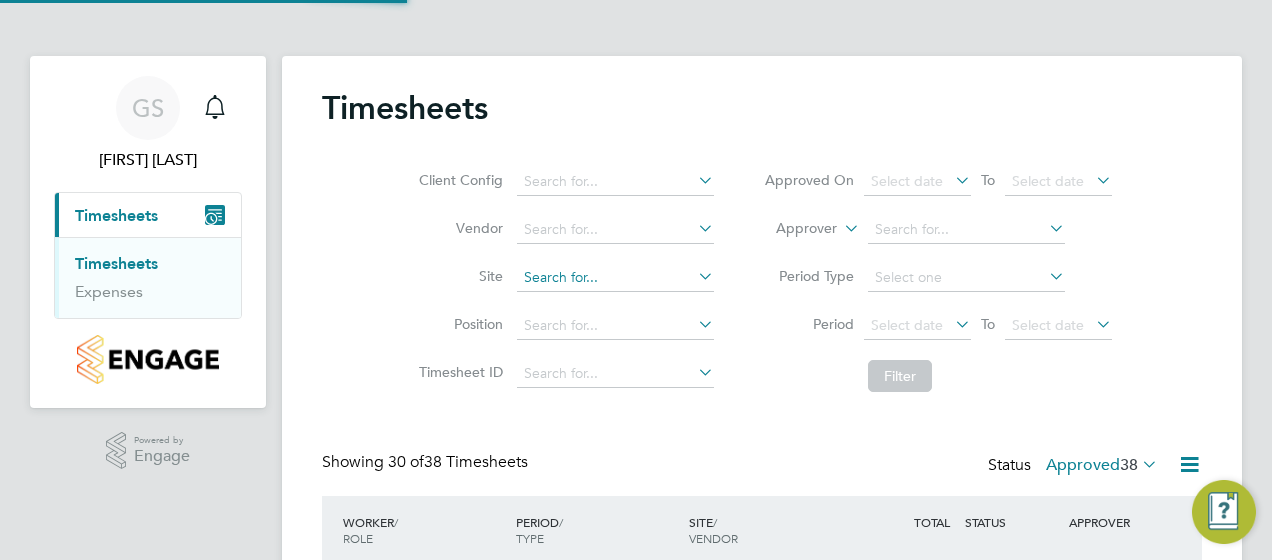 scroll, scrollTop: 10, scrollLeft: 10, axis: both 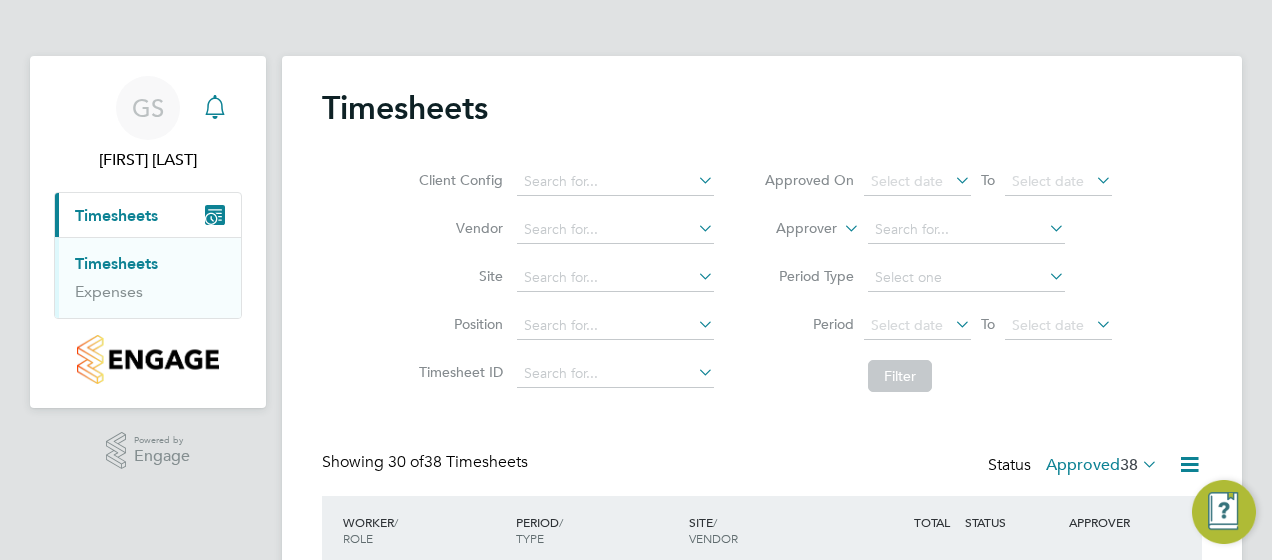 click 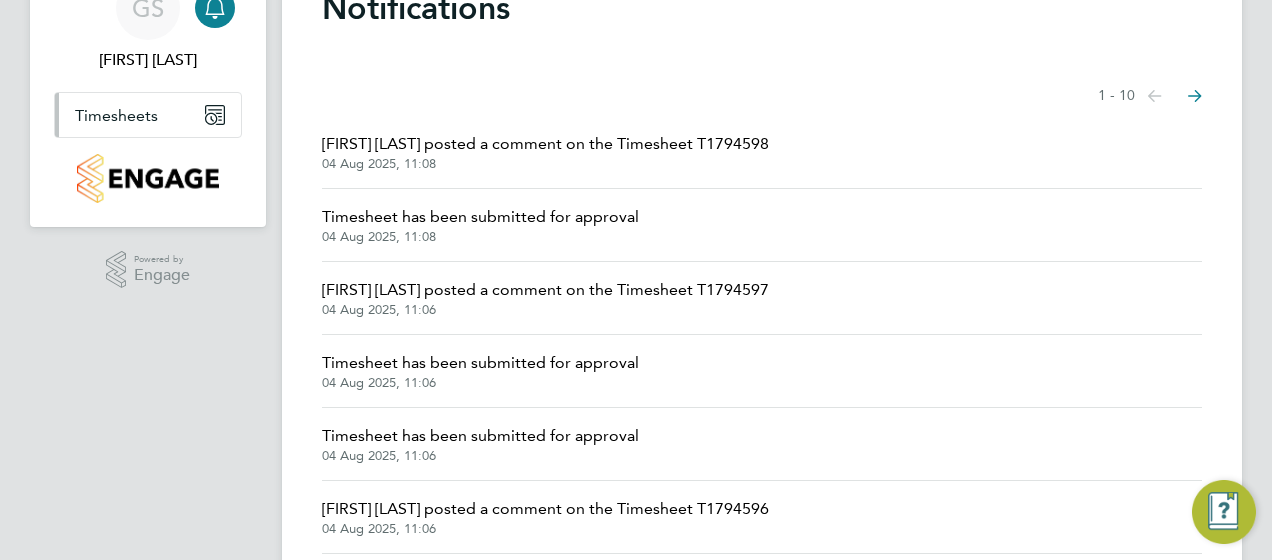 click on "Timesheets" at bounding box center [148, 115] 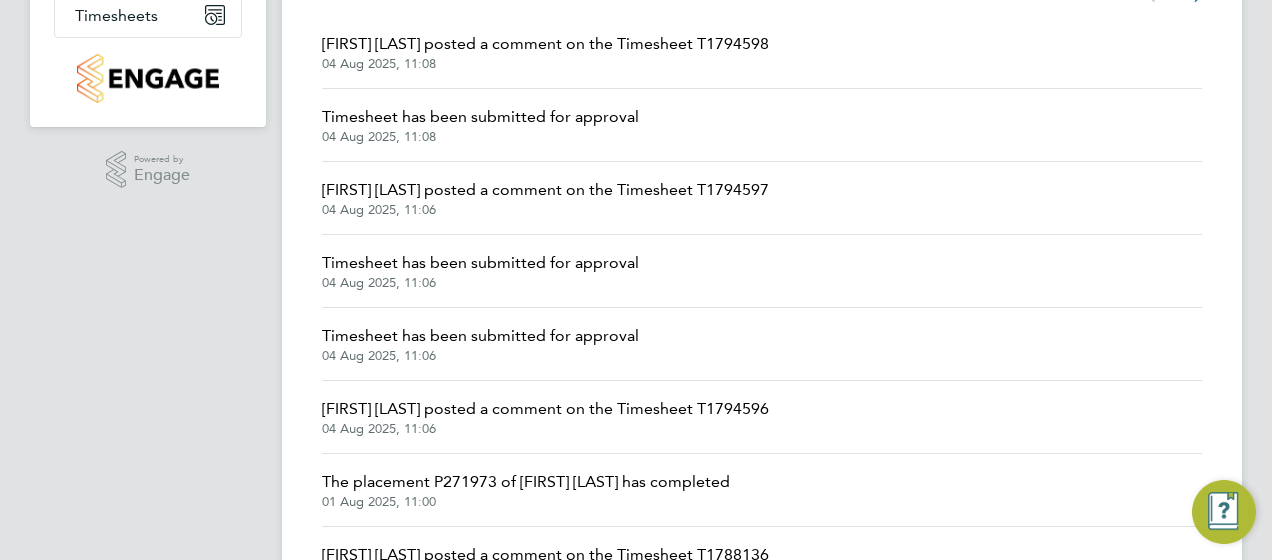 click on "Timesheet  has been submitted for approval" 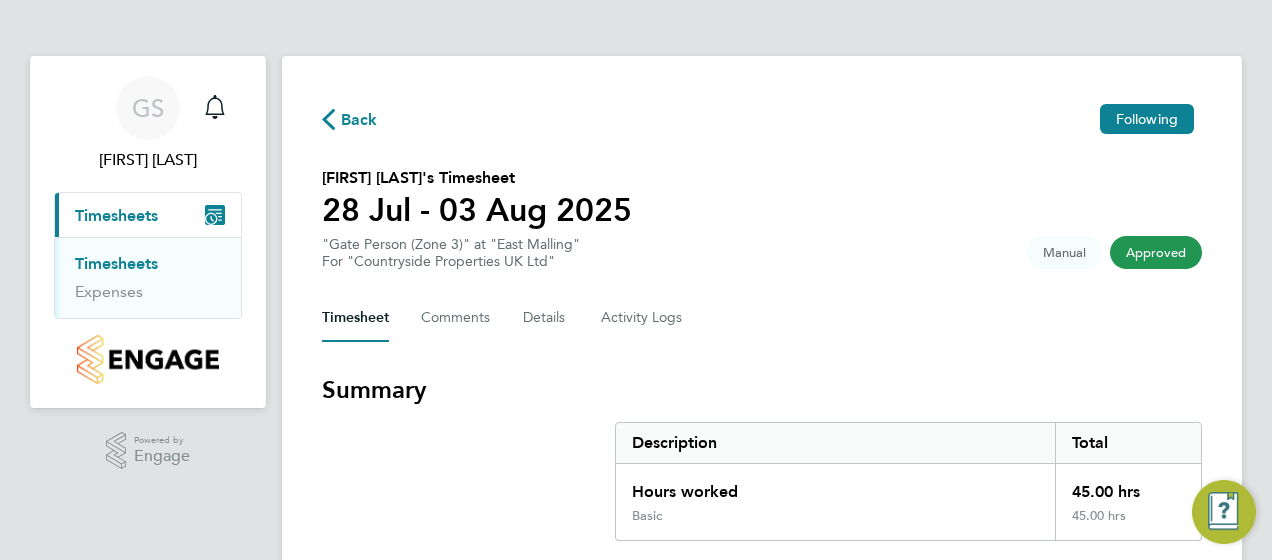 click on "Back" 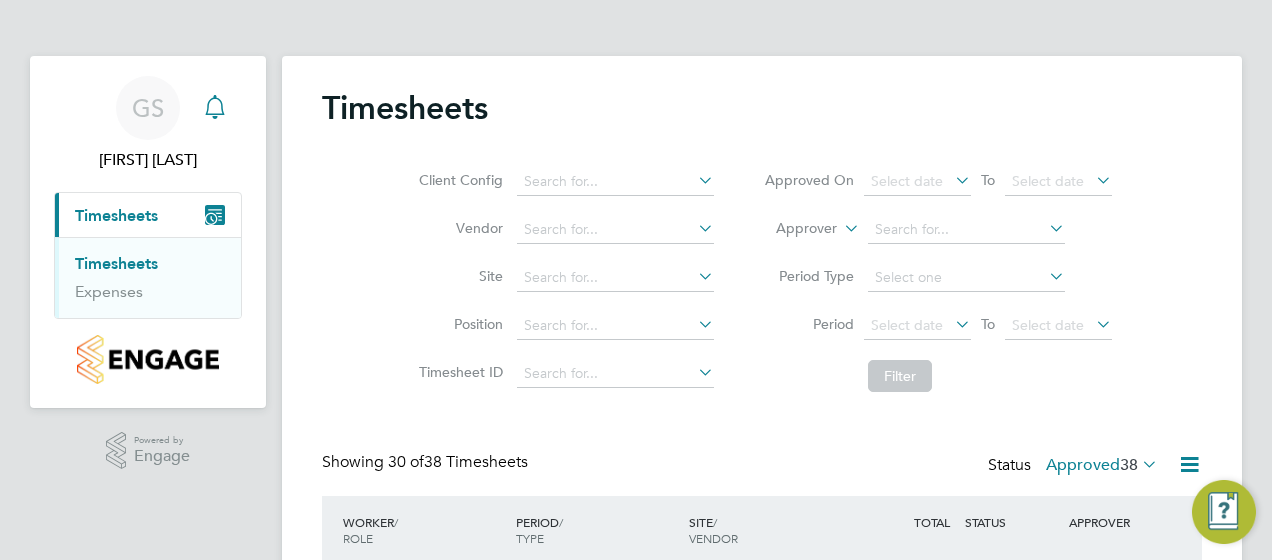 click 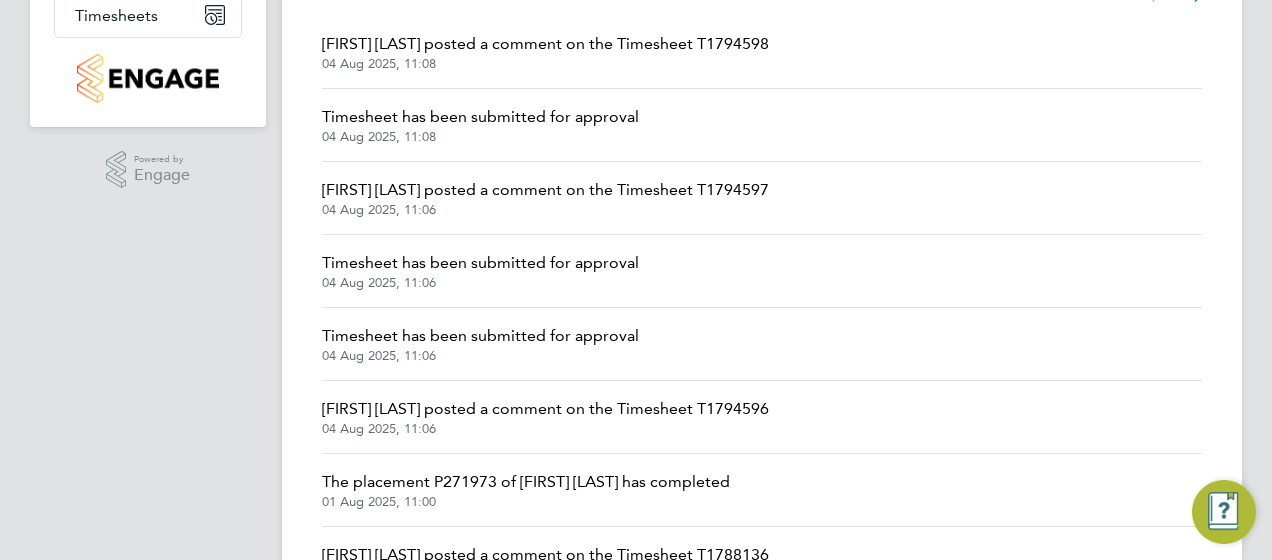 click on "04 Aug 2025, 11:06" 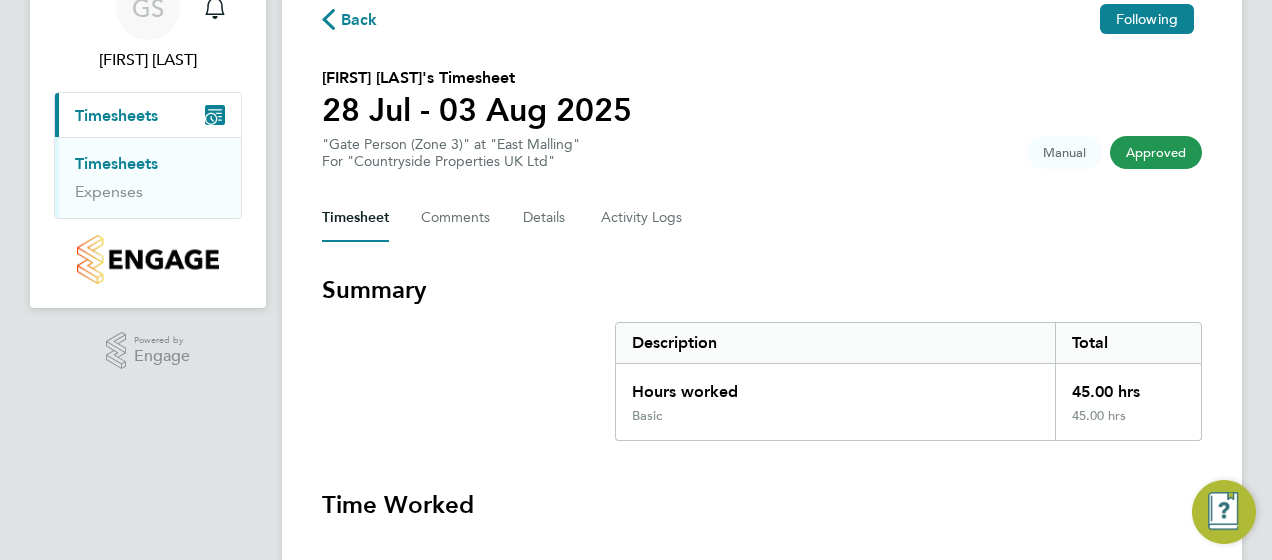 click on "Back" 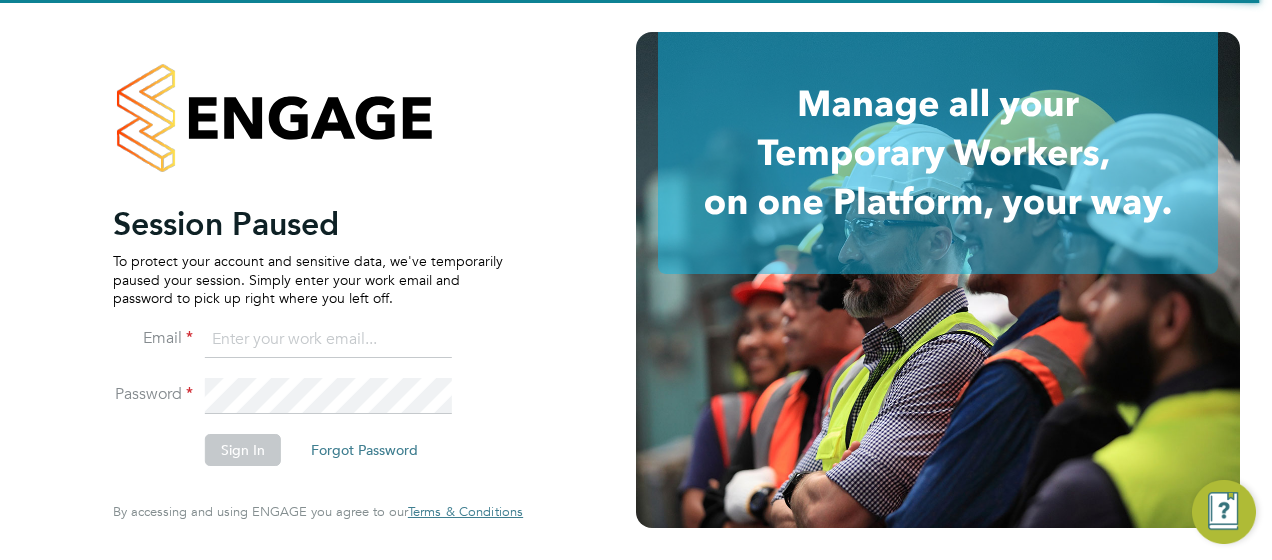 type on "[EMAIL]" 